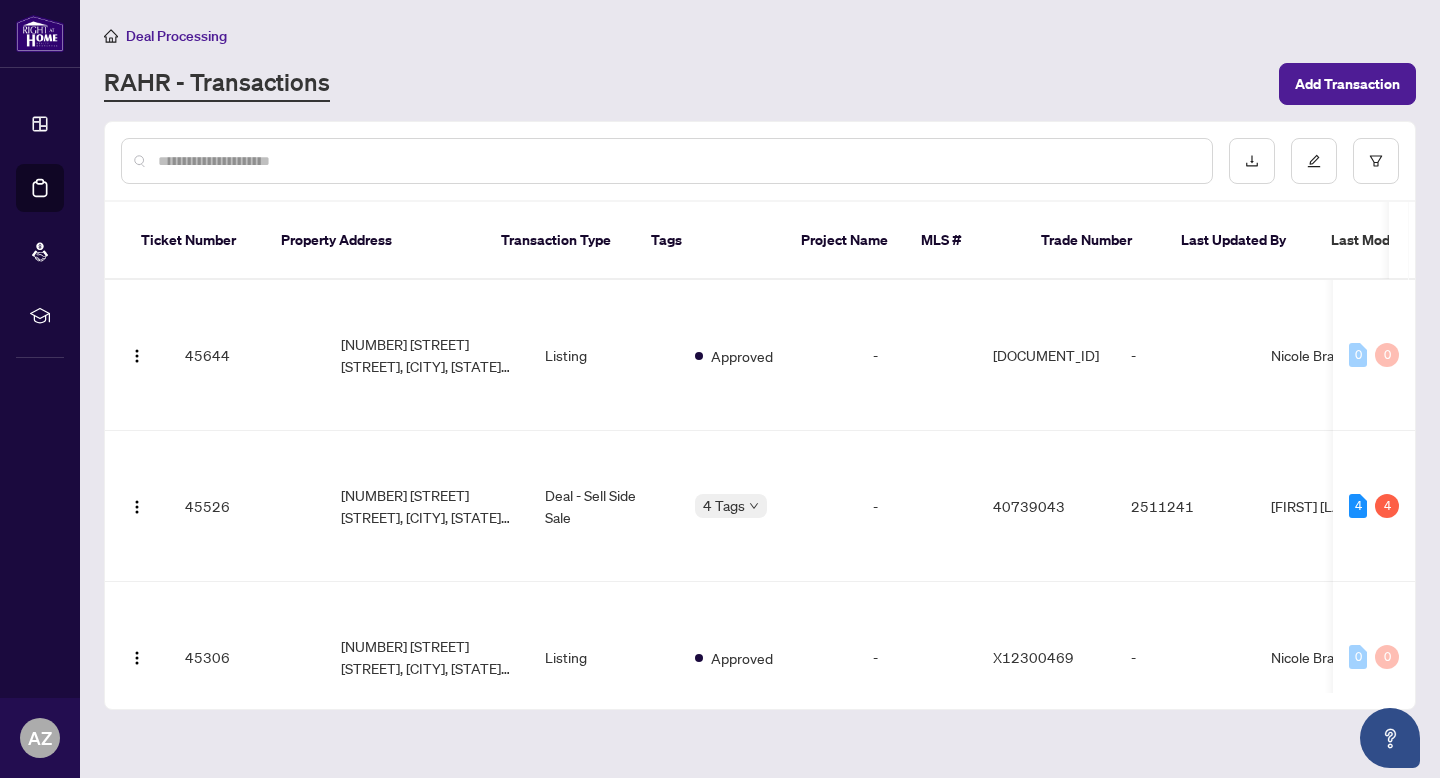 scroll, scrollTop: 0, scrollLeft: 0, axis: both 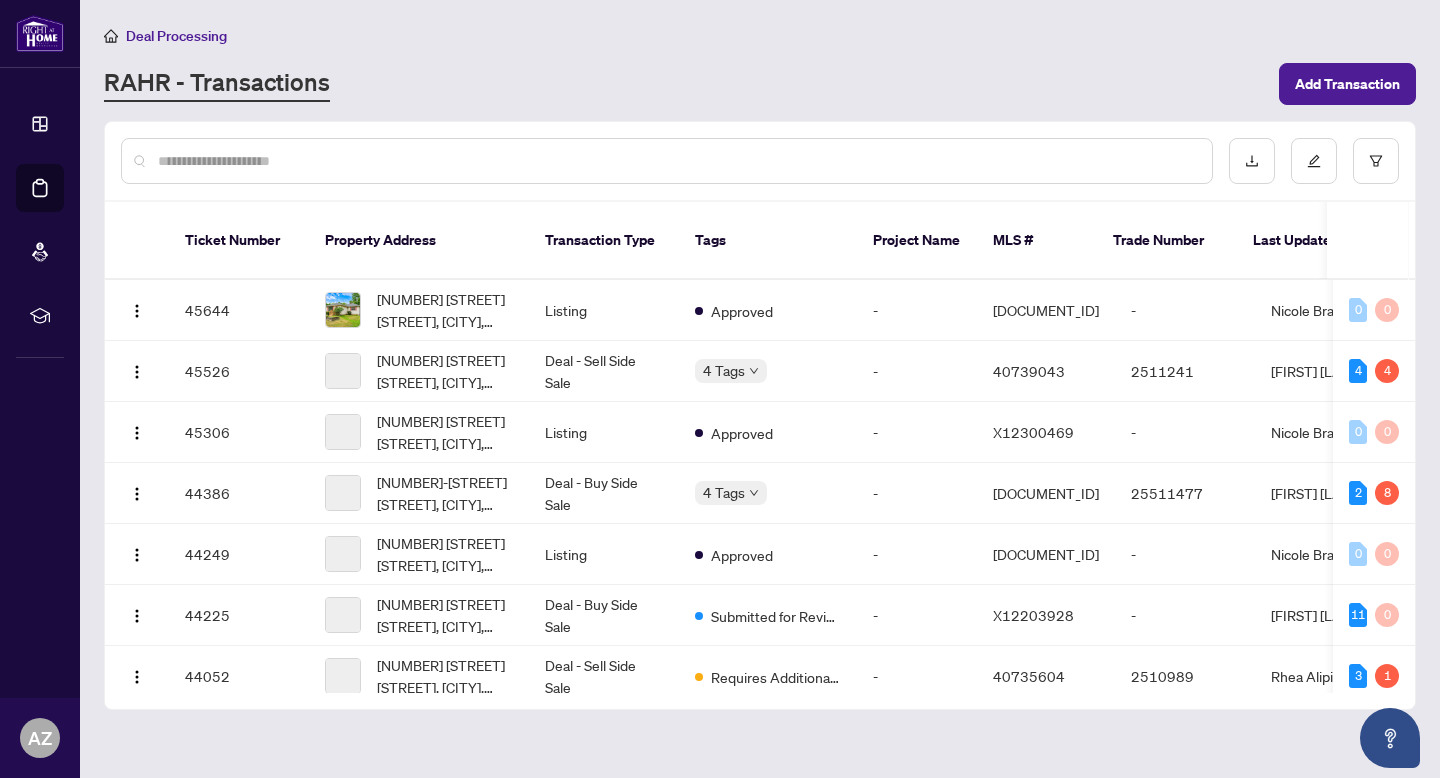 click at bounding box center (677, 161) 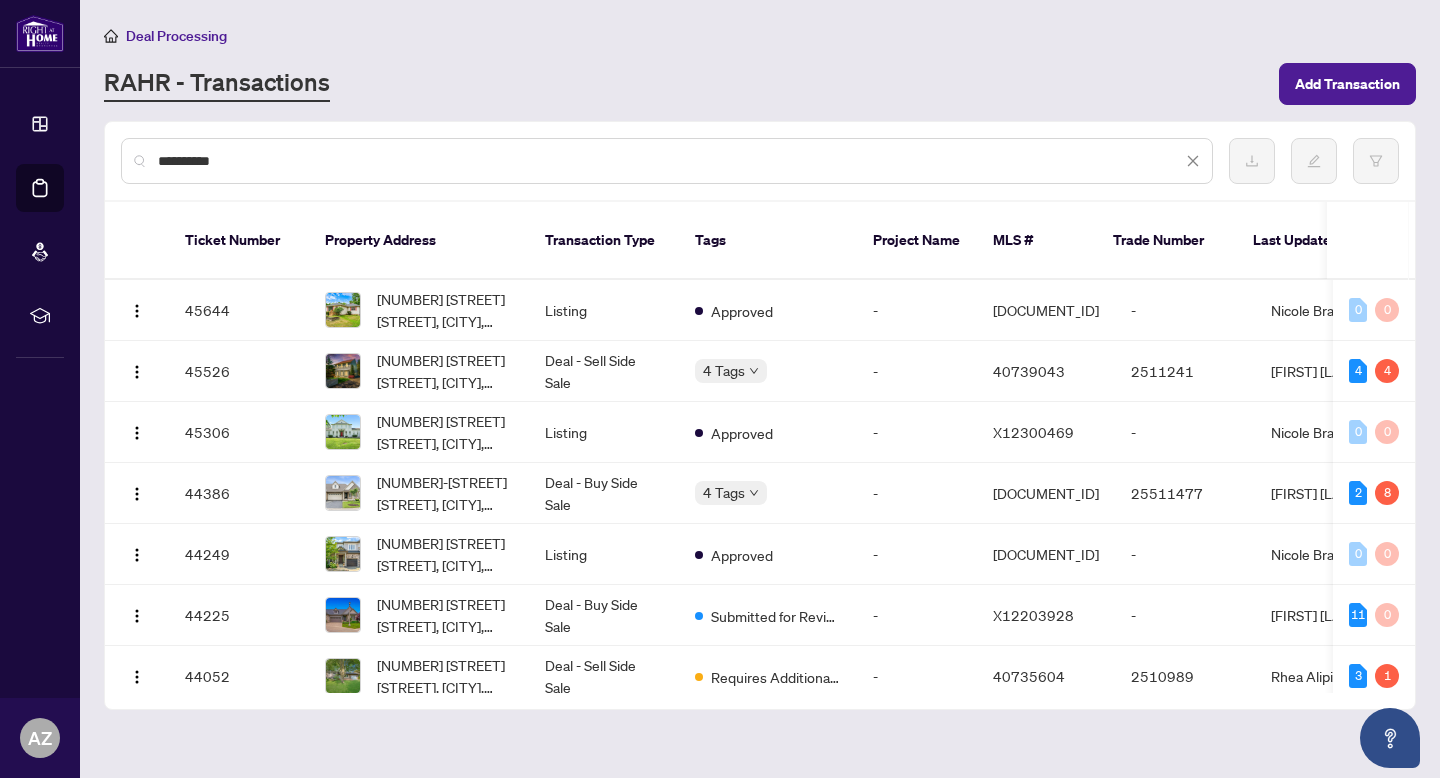 type on "**********" 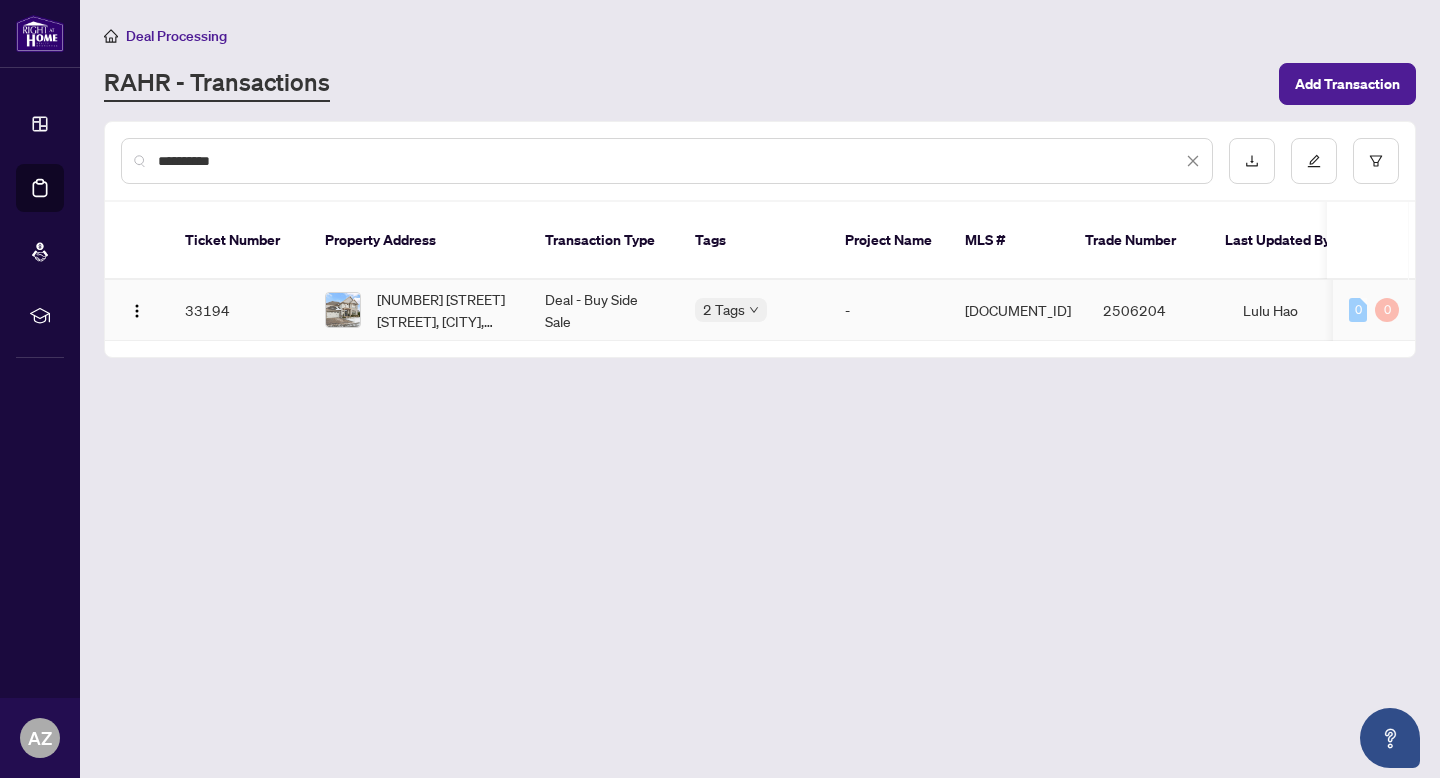 click on "[NUMBER] [STREET] [STREET], [CITY], [STATE] [POSTAL_CODE], [COUNTRY]" at bounding box center (445, 310) 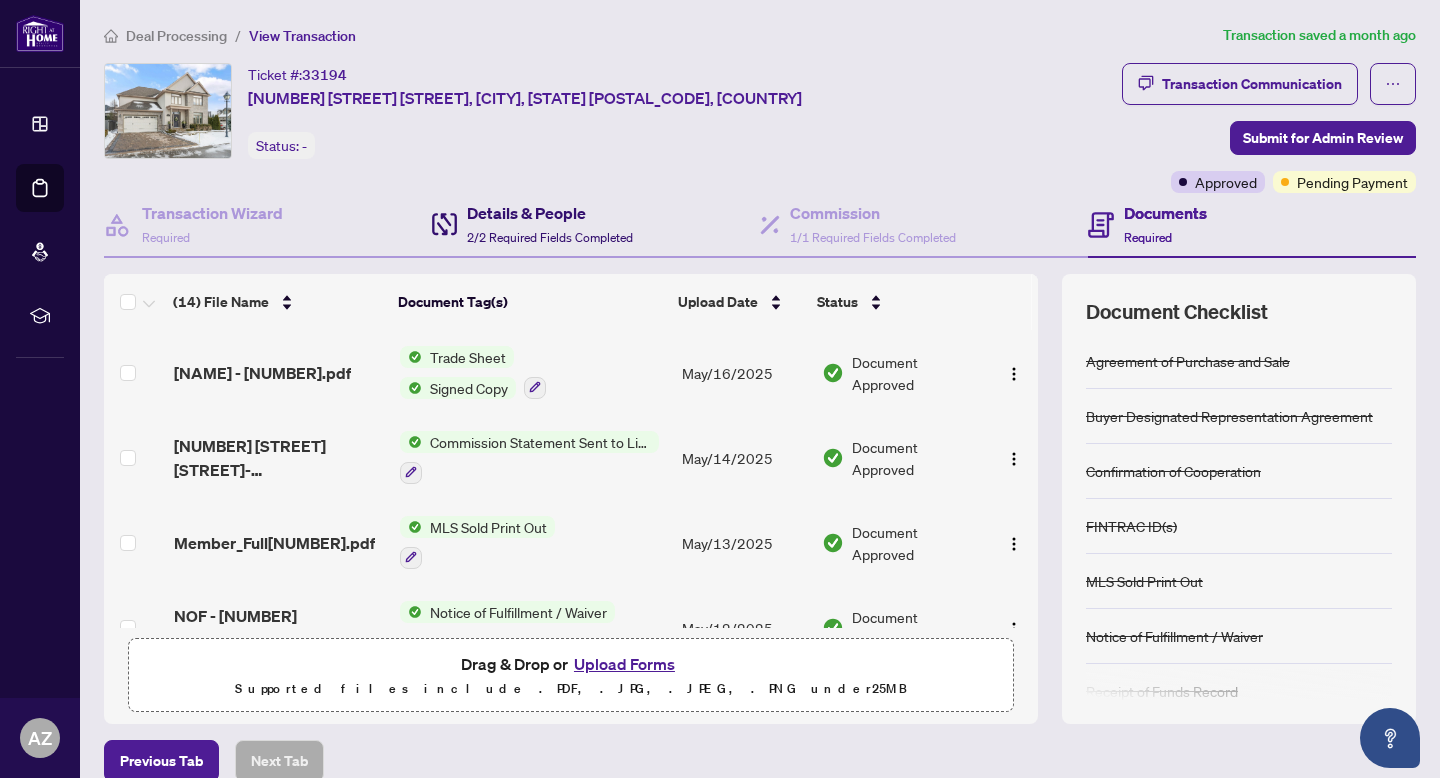 click on "2/2 Required Fields Completed" at bounding box center [550, 237] 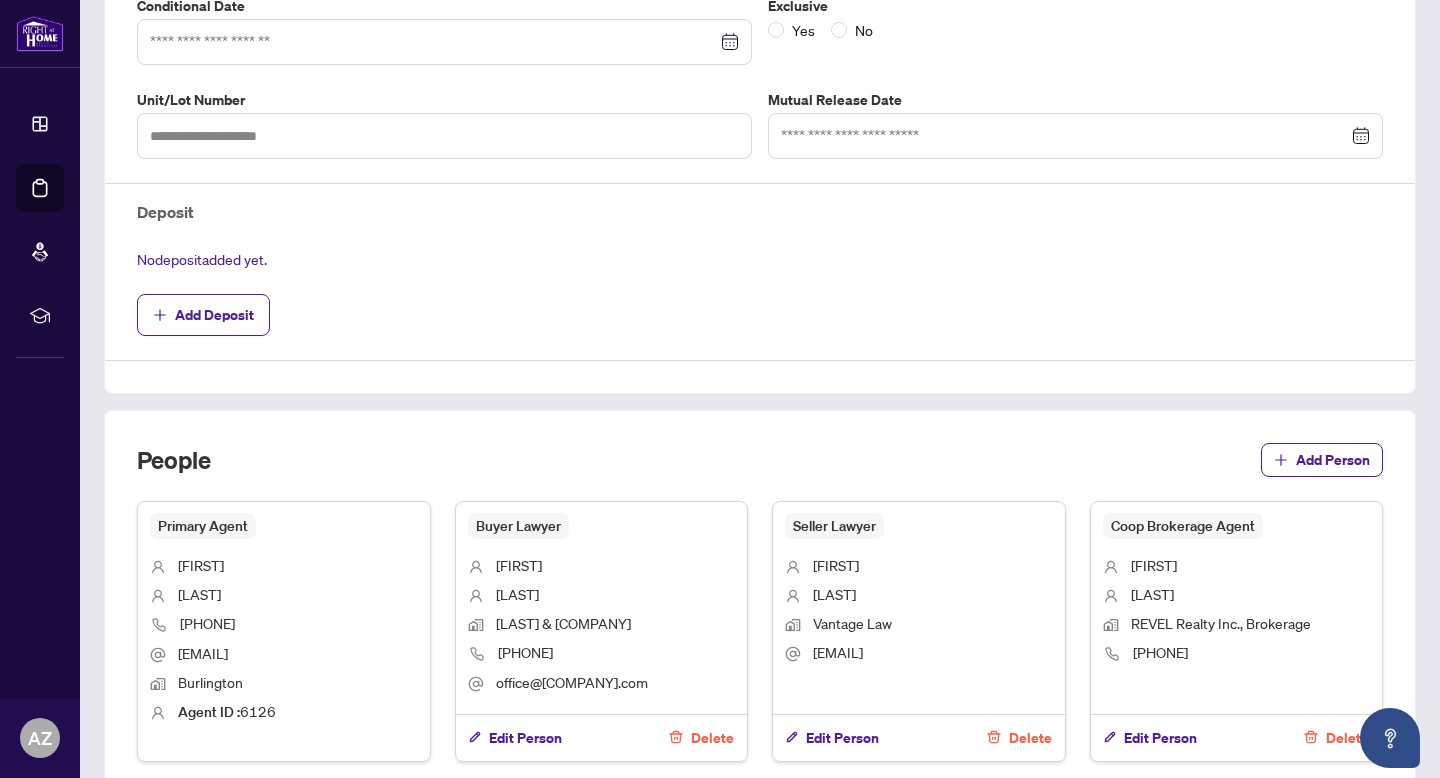 scroll, scrollTop: 540, scrollLeft: 0, axis: vertical 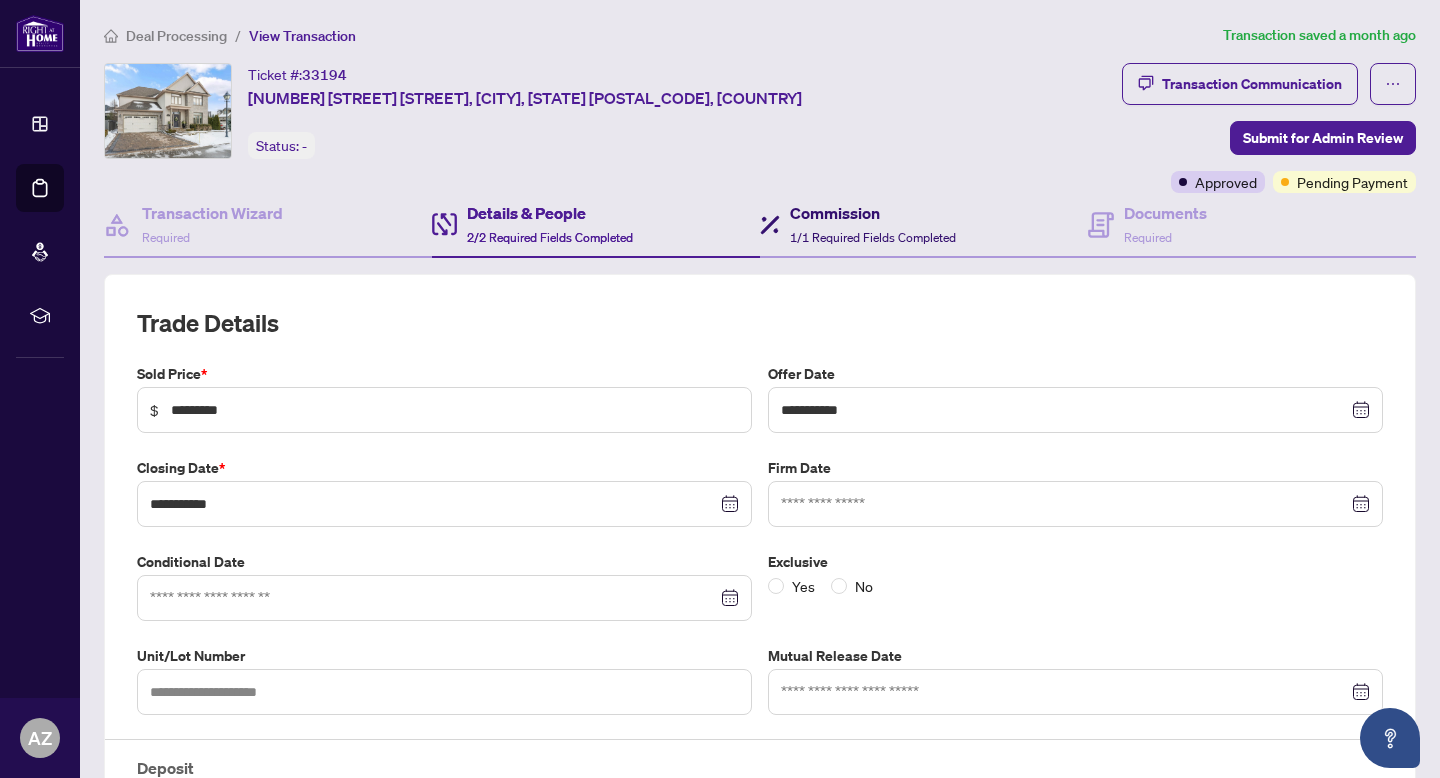 click on "1/1 Required Fields Completed" at bounding box center (873, 237) 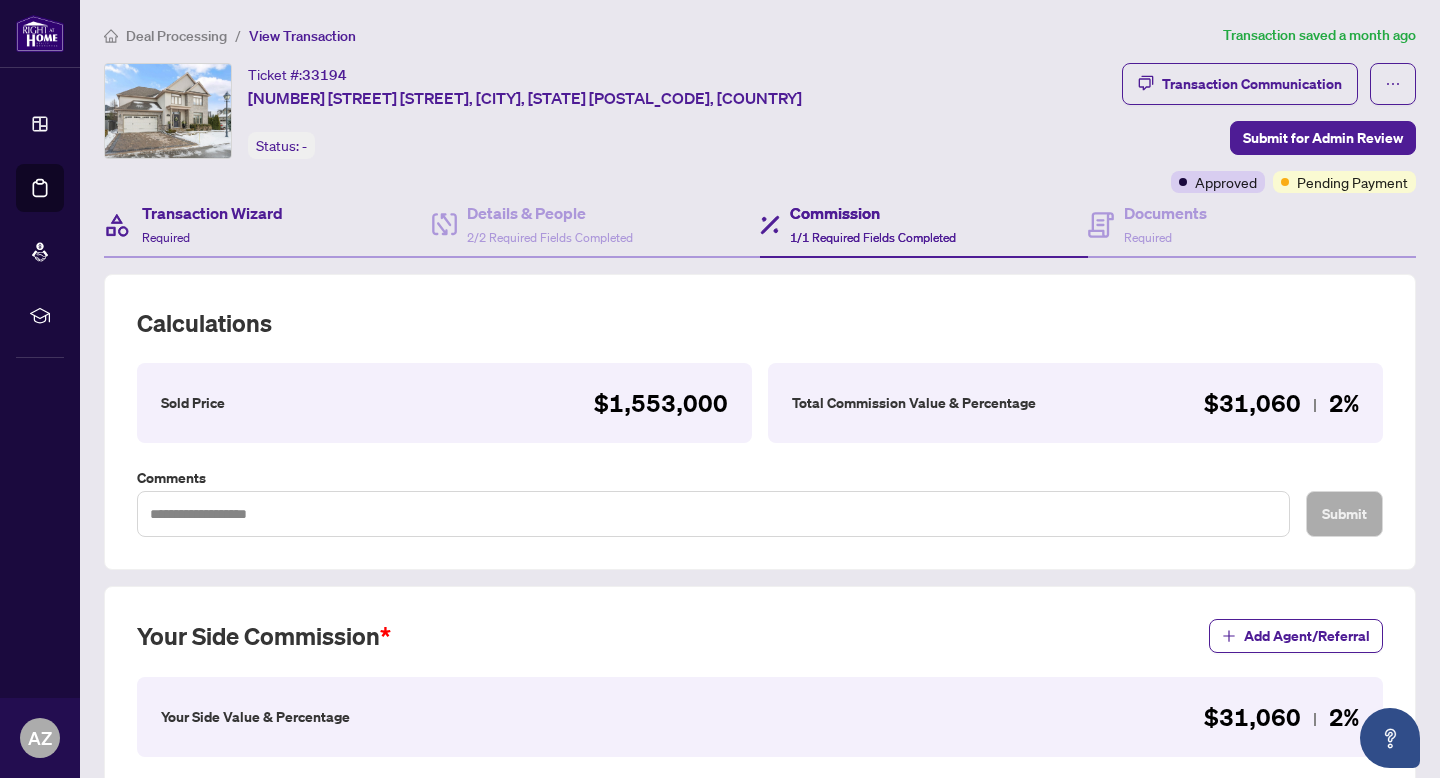 click on "Transaction Wizard Required" at bounding box center [268, 225] 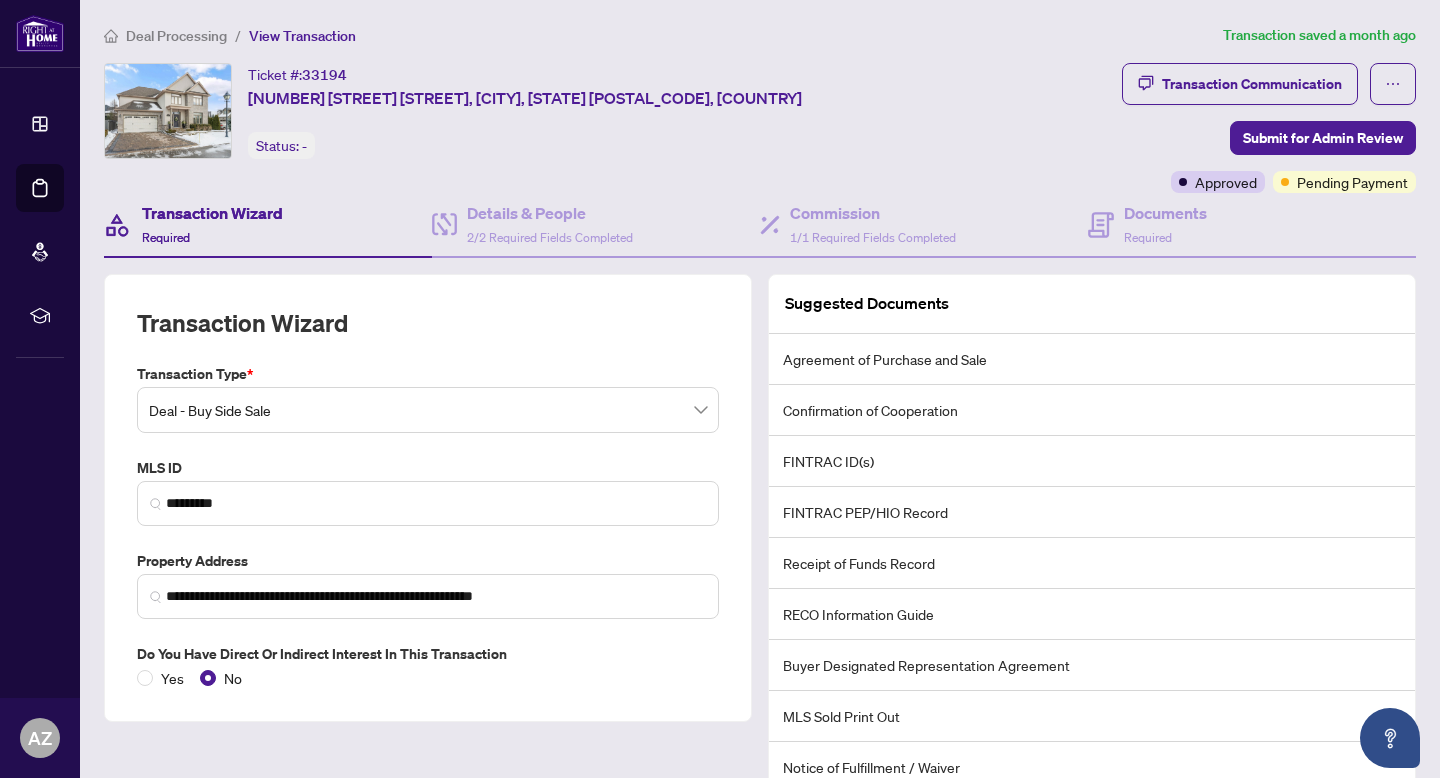 click on "Deal Processing" at bounding box center (176, 36) 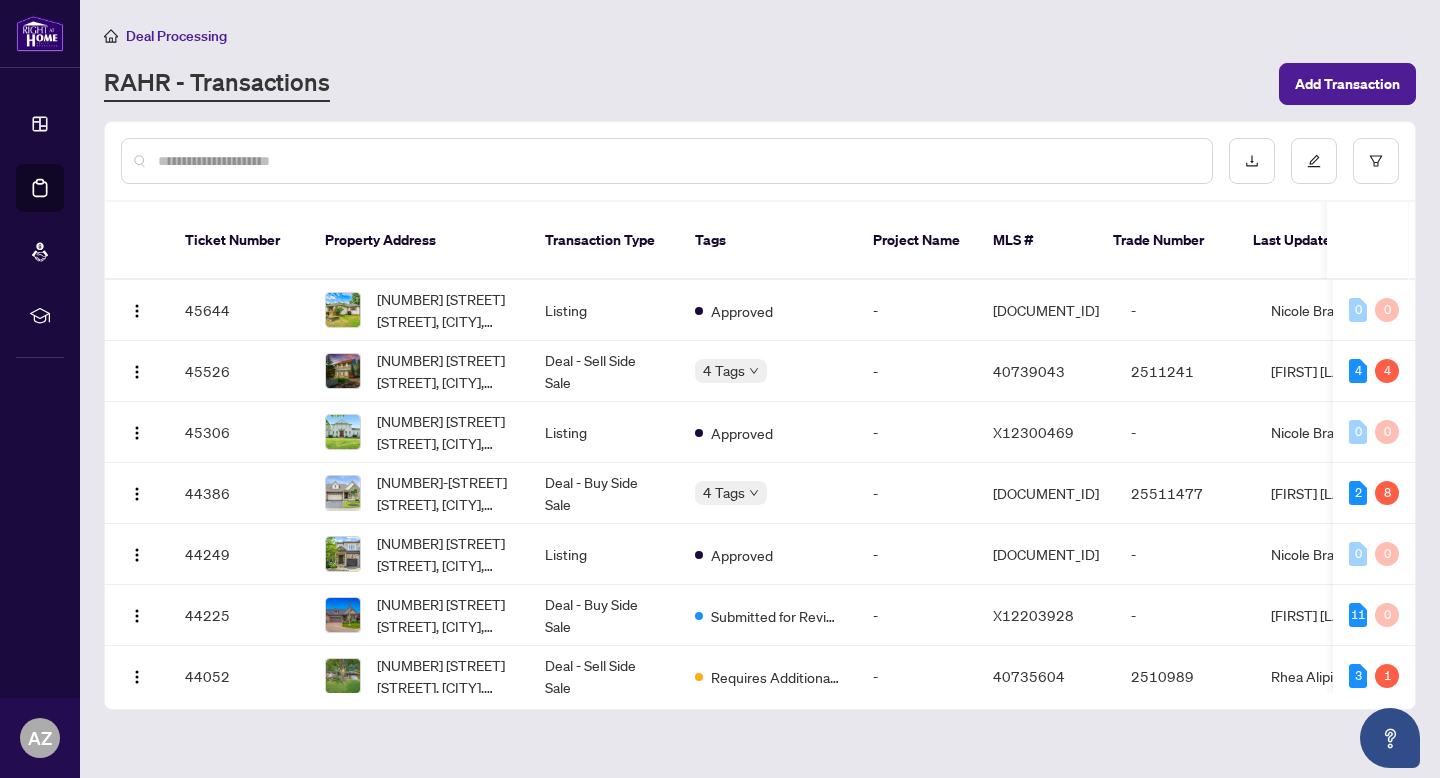 click at bounding box center (677, 161) 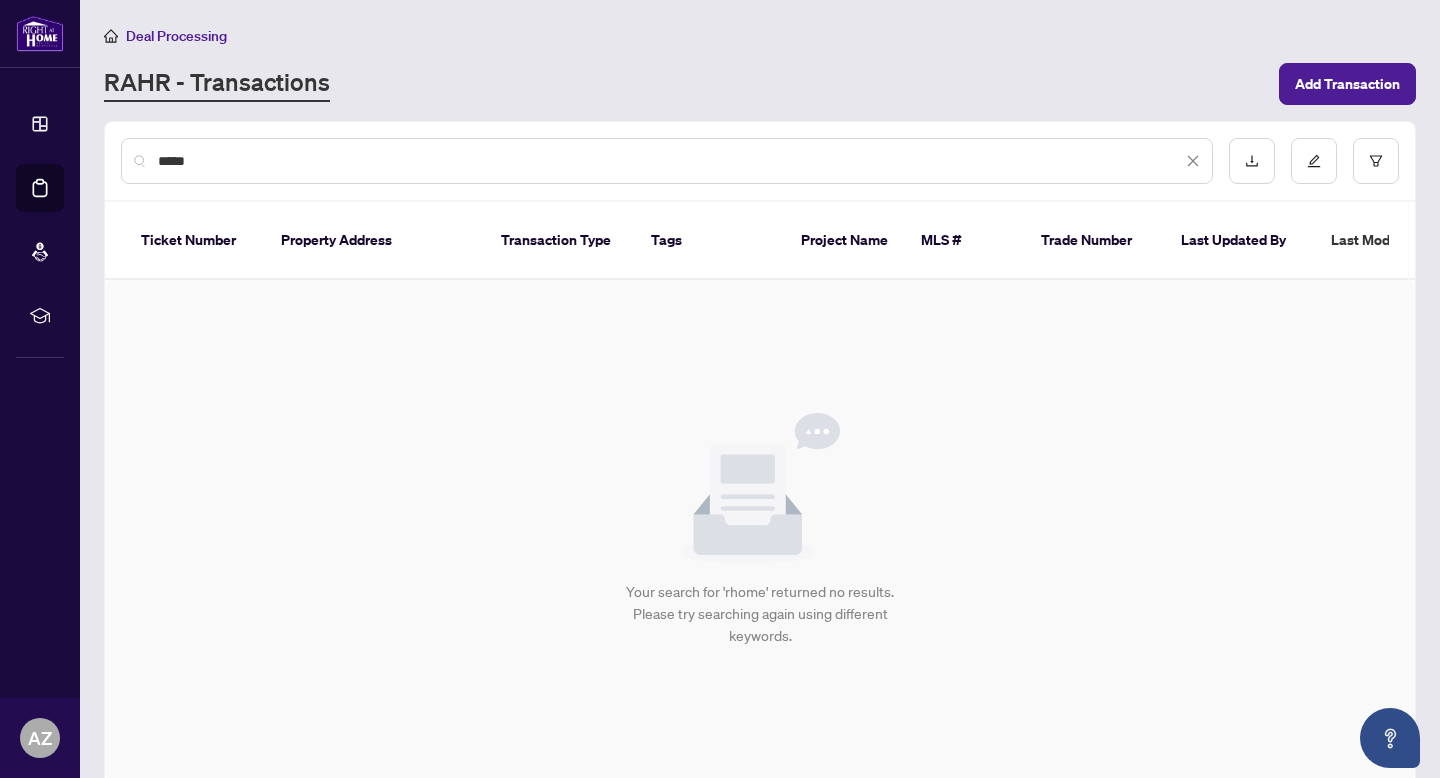 drag, startPoint x: 197, startPoint y: 167, endPoint x: 139, endPoint y: 151, distance: 60.166435 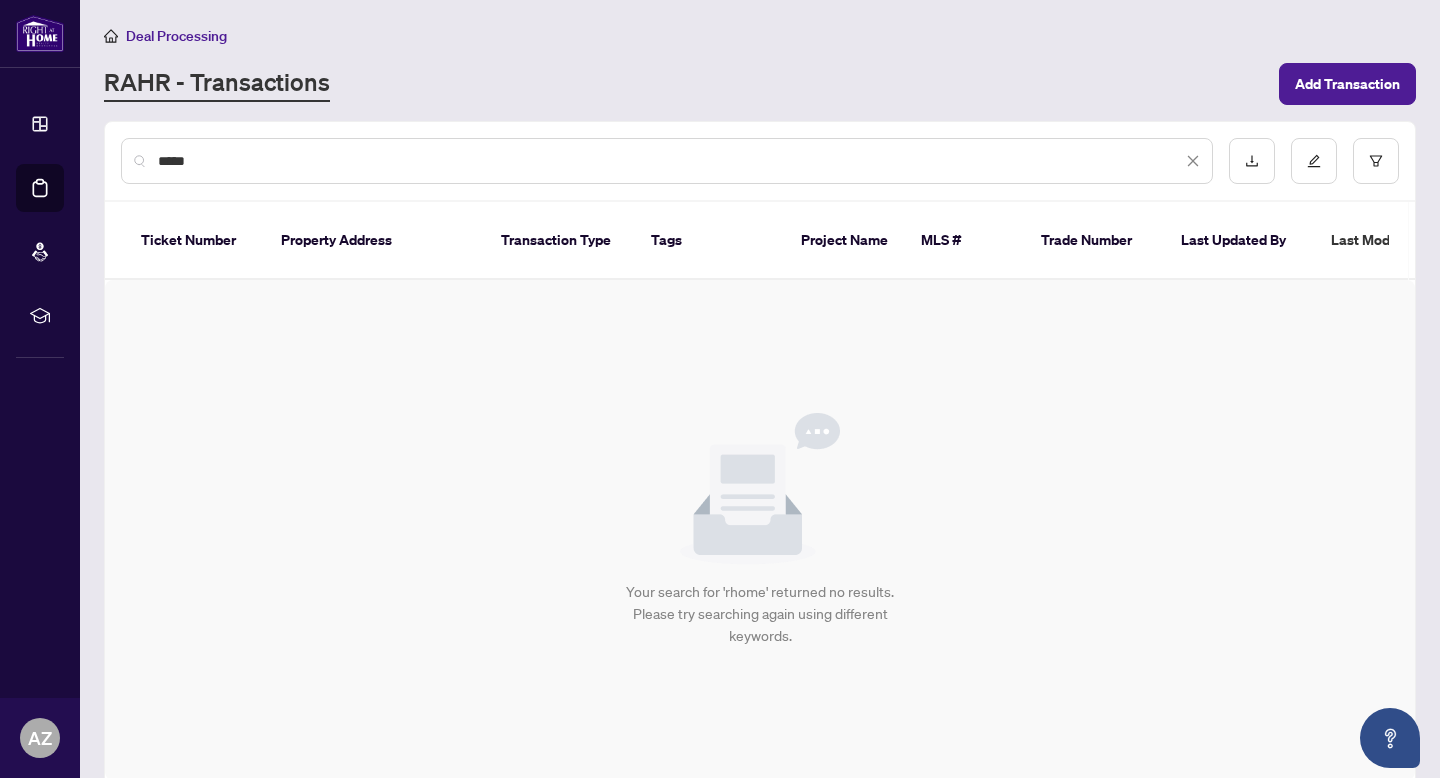 drag, startPoint x: 225, startPoint y: 155, endPoint x: 127, endPoint y: 153, distance: 98.02041 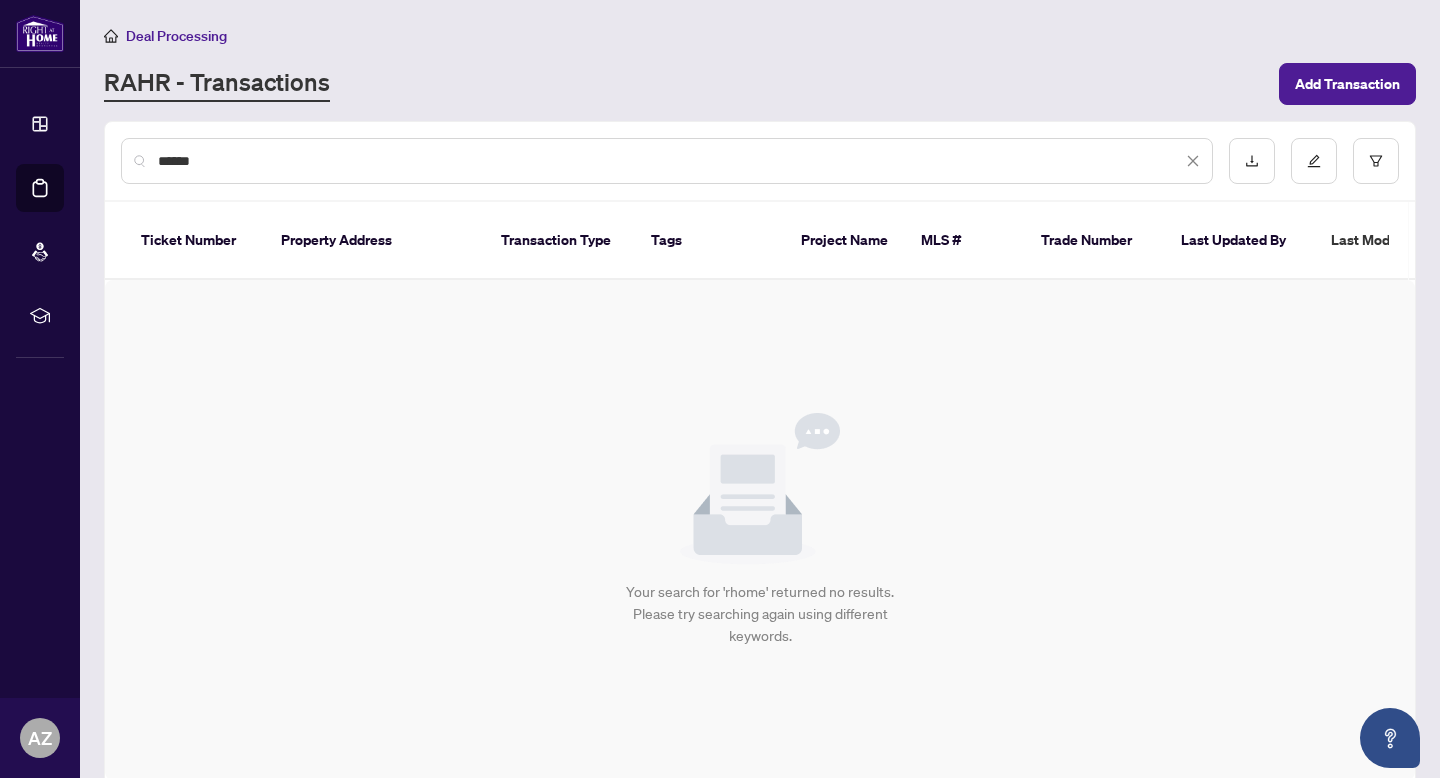 type on "******" 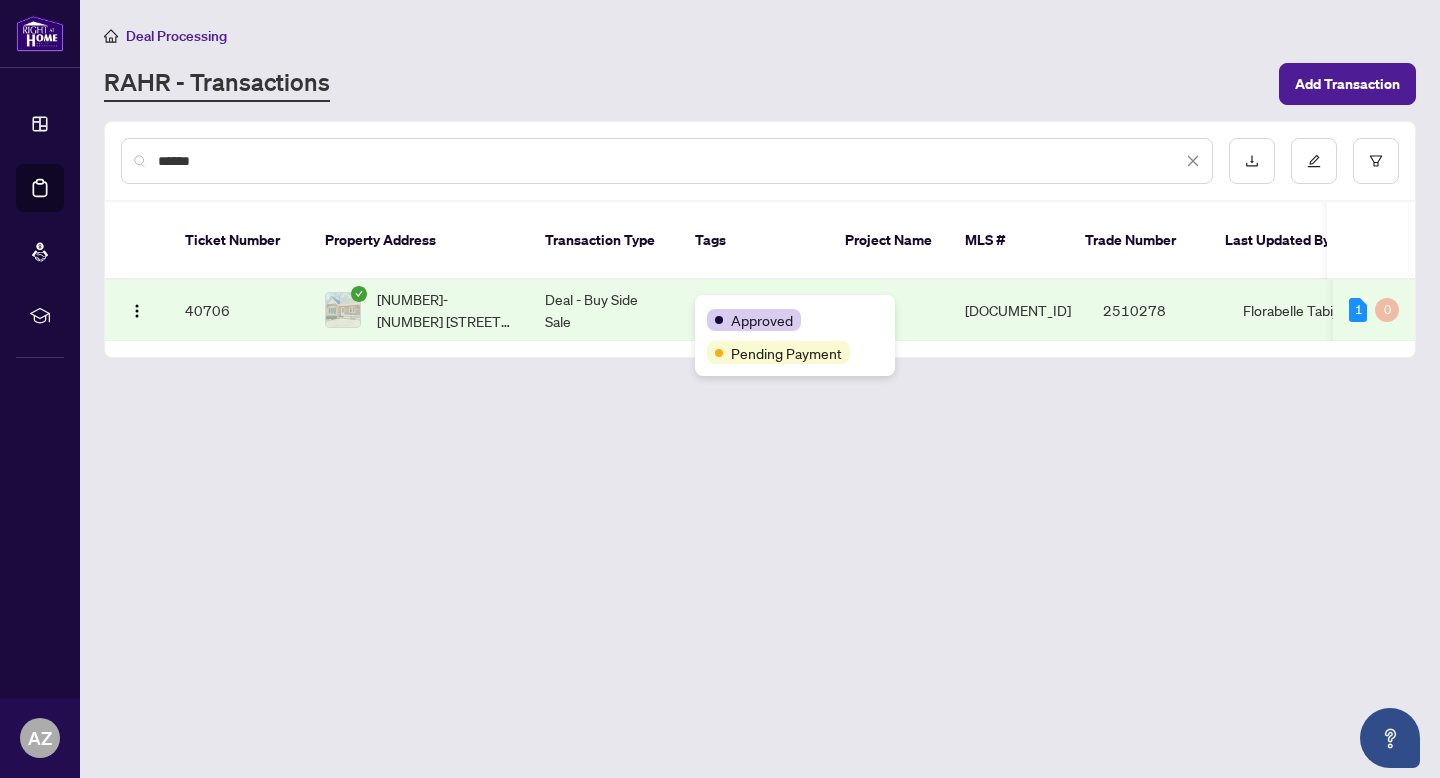 click on "Deal - Buy Side Sale" at bounding box center (604, 310) 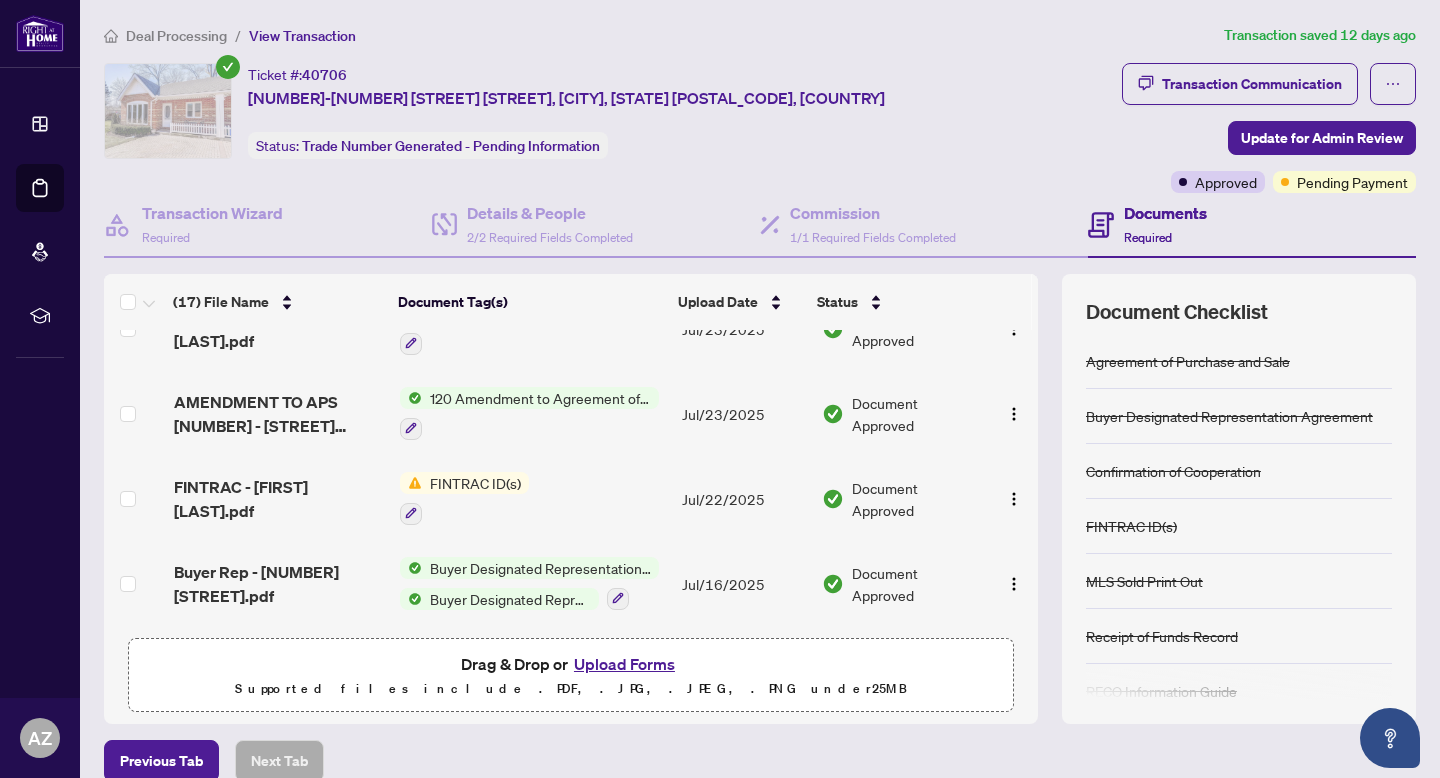 scroll, scrollTop: 0, scrollLeft: 0, axis: both 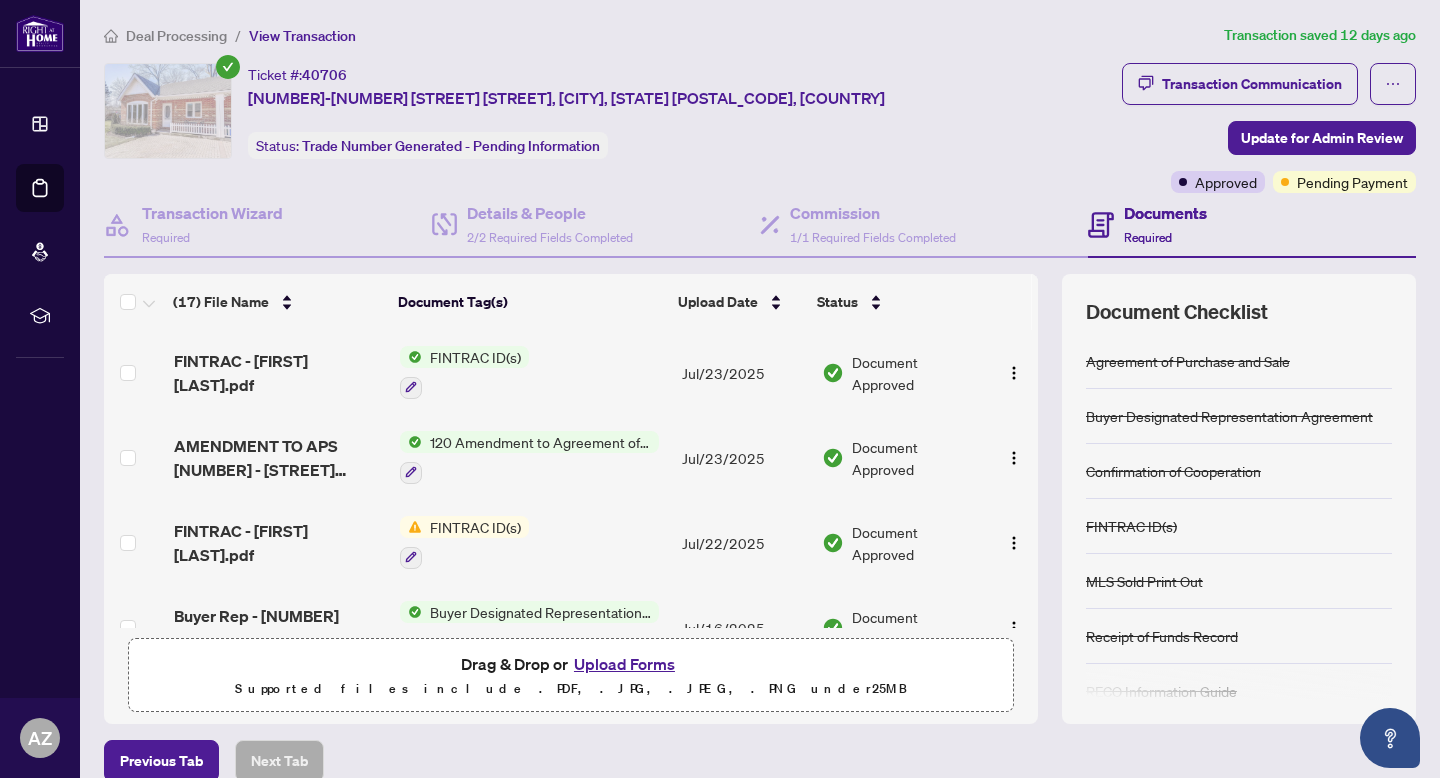 click on "Deal Processing" at bounding box center (176, 36) 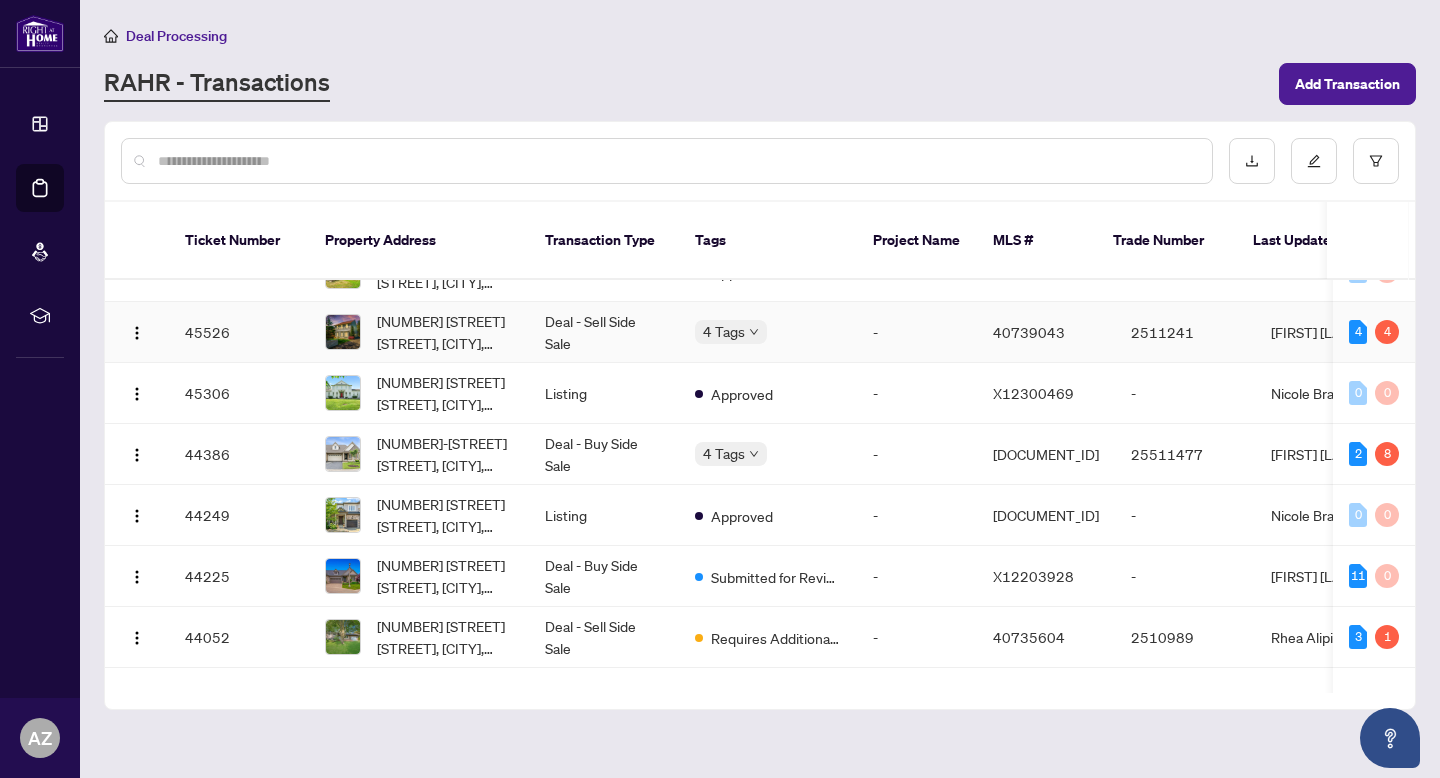 scroll, scrollTop: 55, scrollLeft: 0, axis: vertical 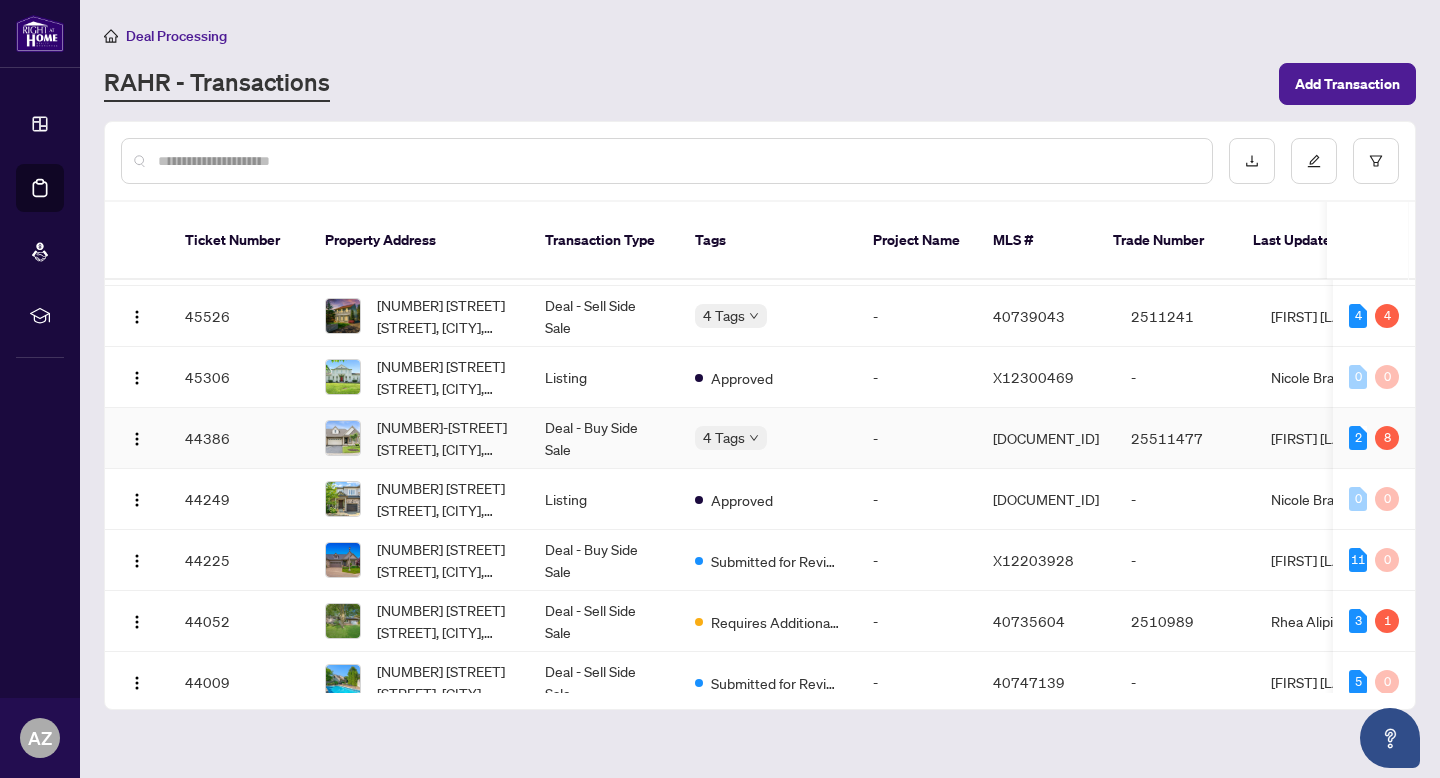 click on "Deal - Buy Side Sale" at bounding box center [604, 438] 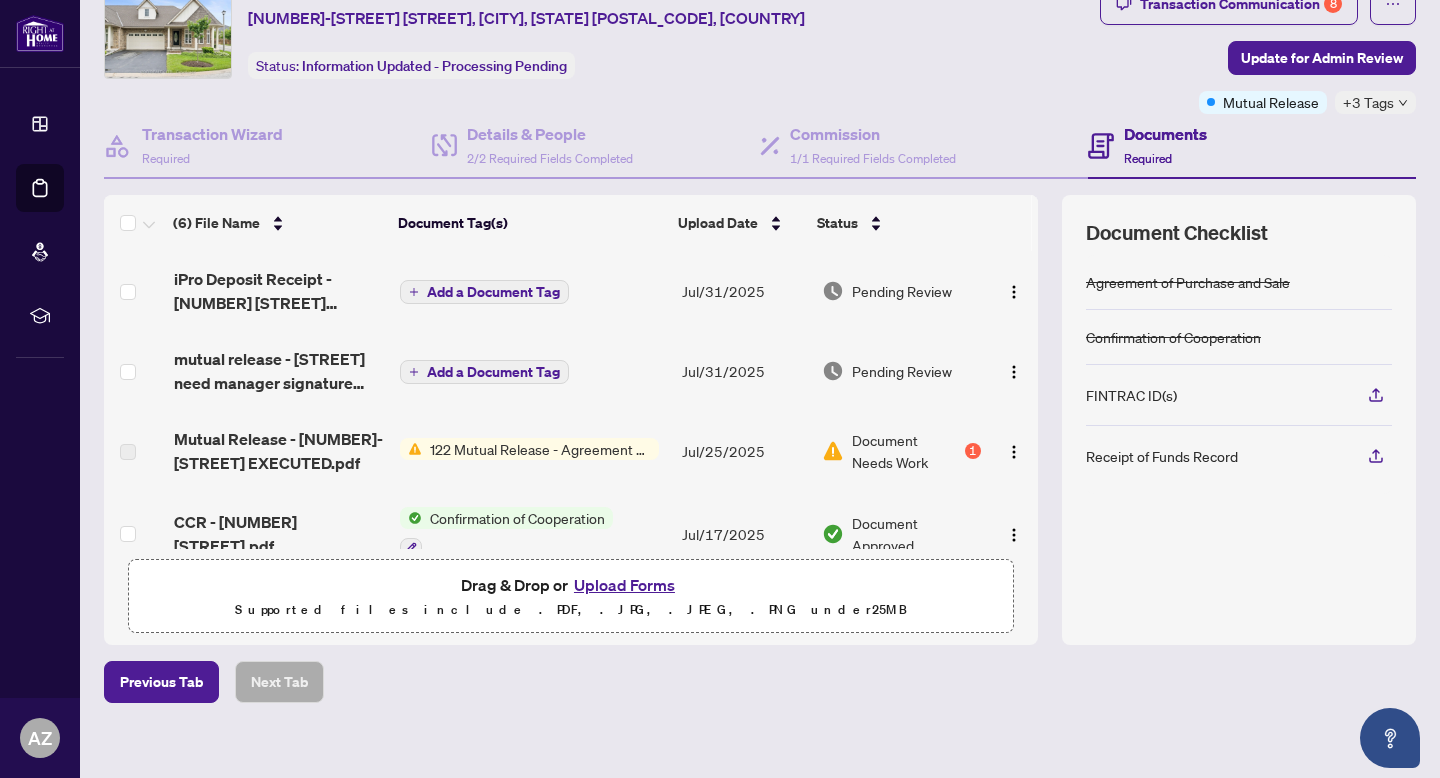 scroll, scrollTop: 81, scrollLeft: 0, axis: vertical 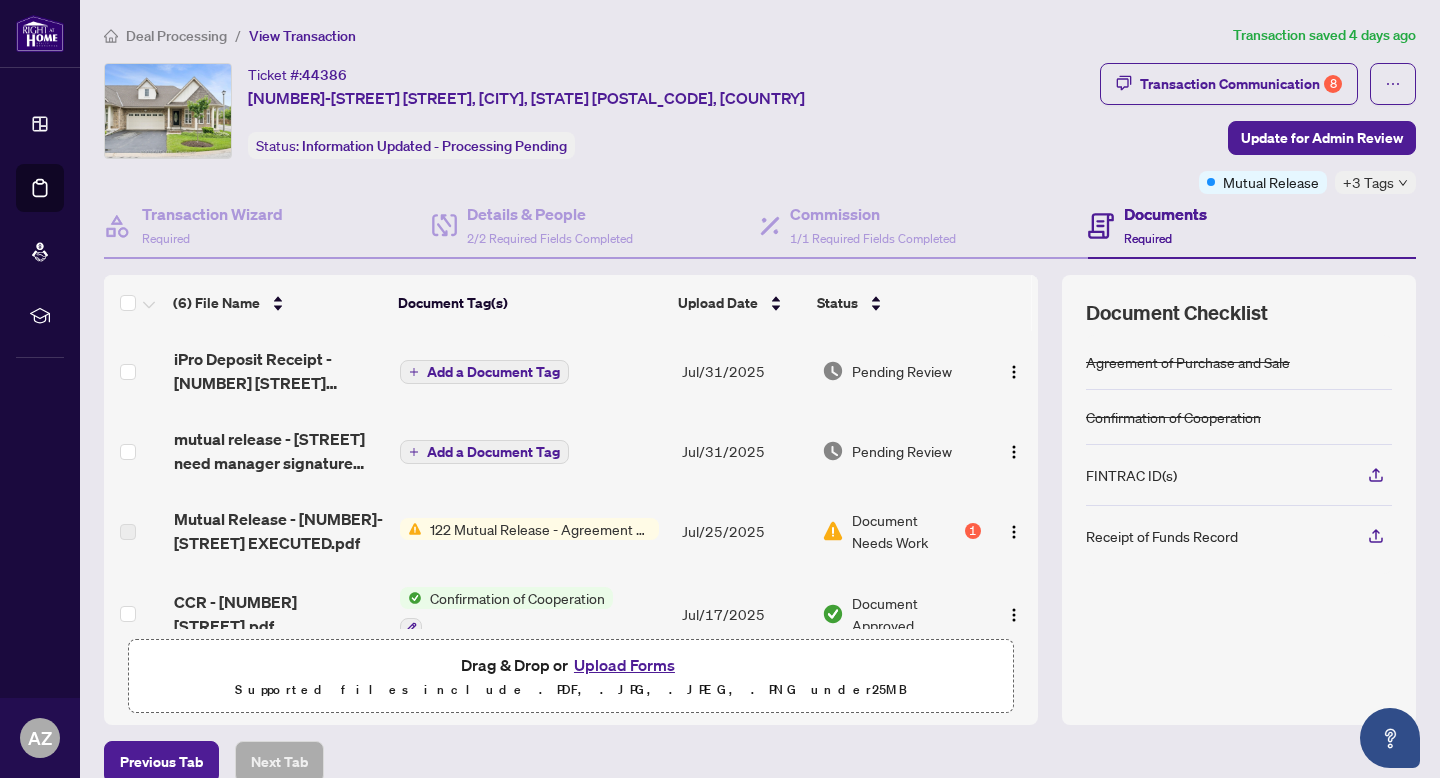 click on "Deal Processing" at bounding box center (176, 36) 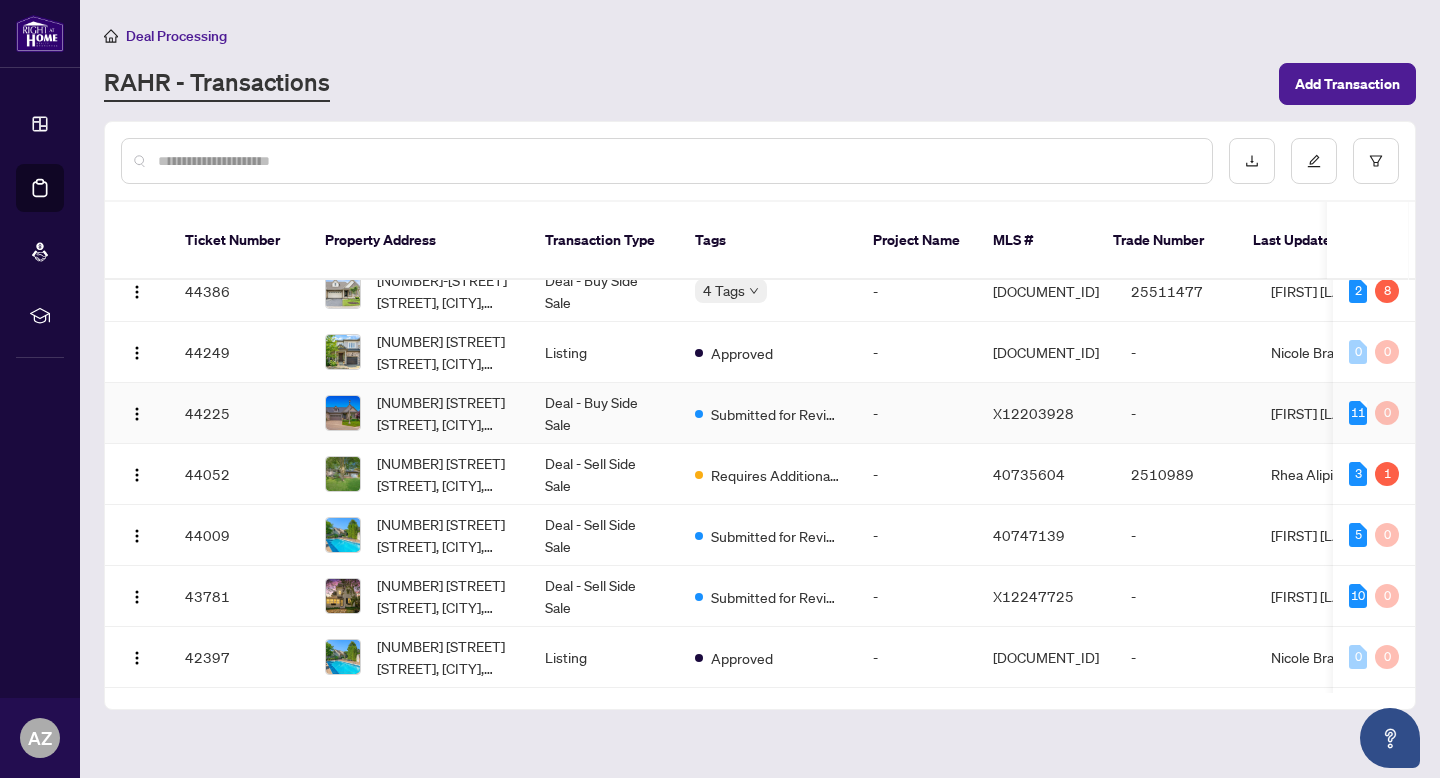 scroll, scrollTop: 203, scrollLeft: 0, axis: vertical 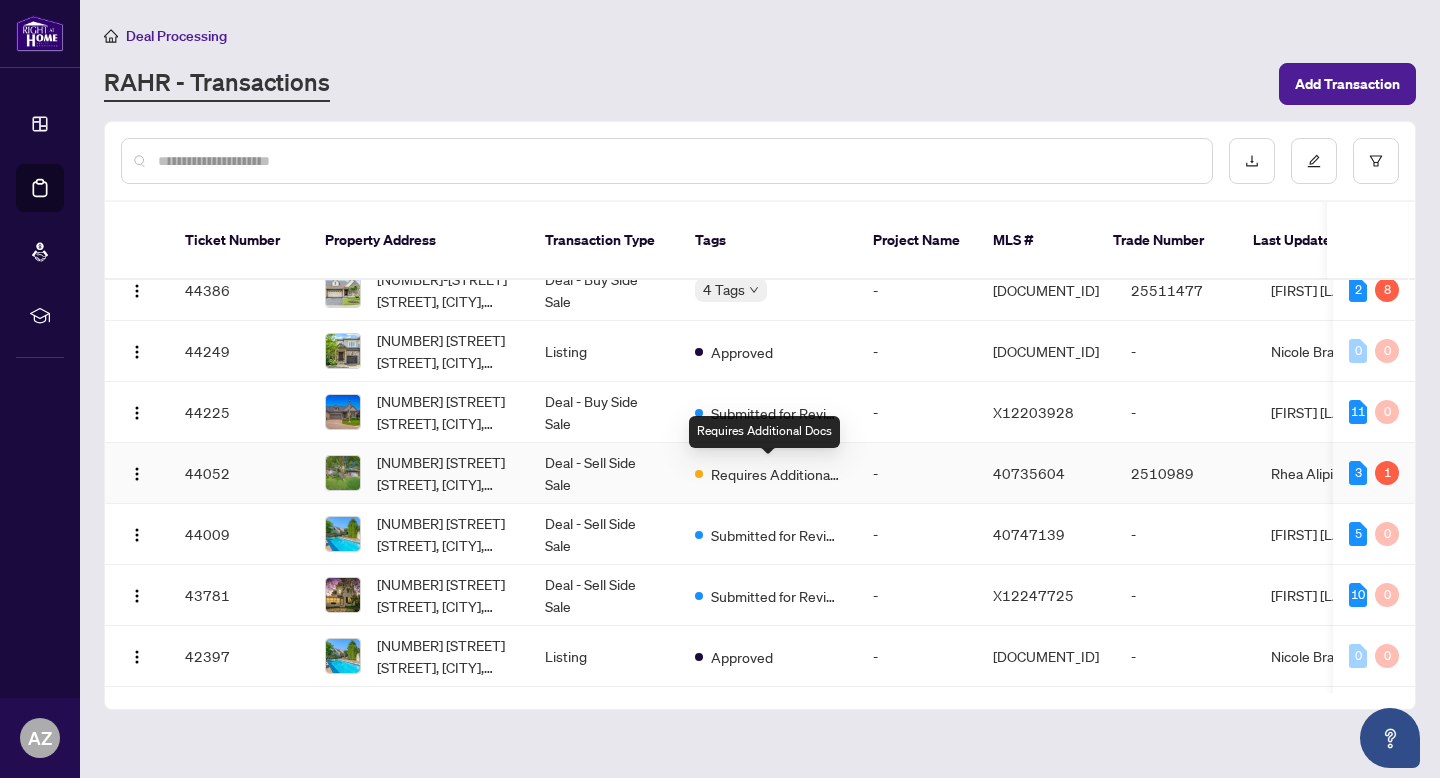 click on "Requires Additional Docs" at bounding box center (776, 474) 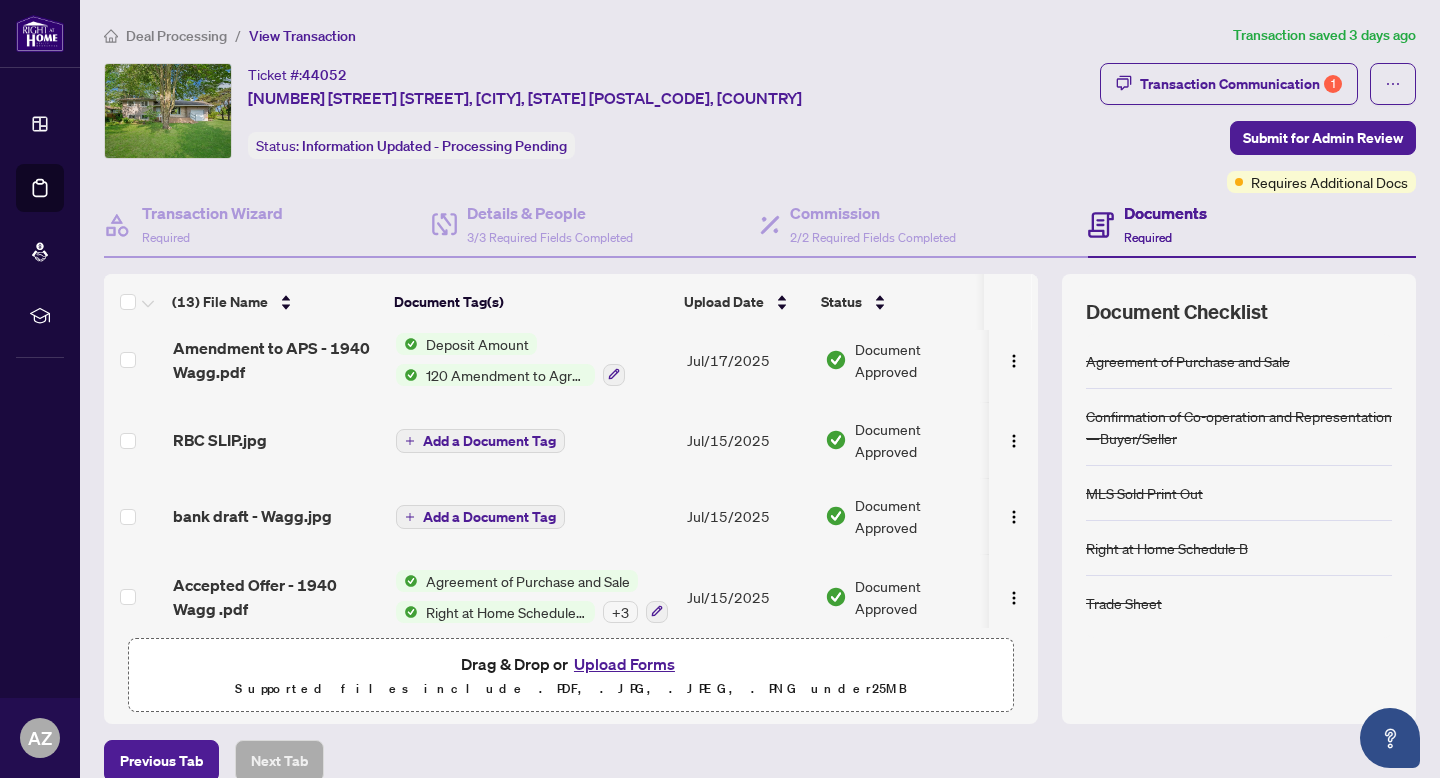 scroll, scrollTop: 751, scrollLeft: 0, axis: vertical 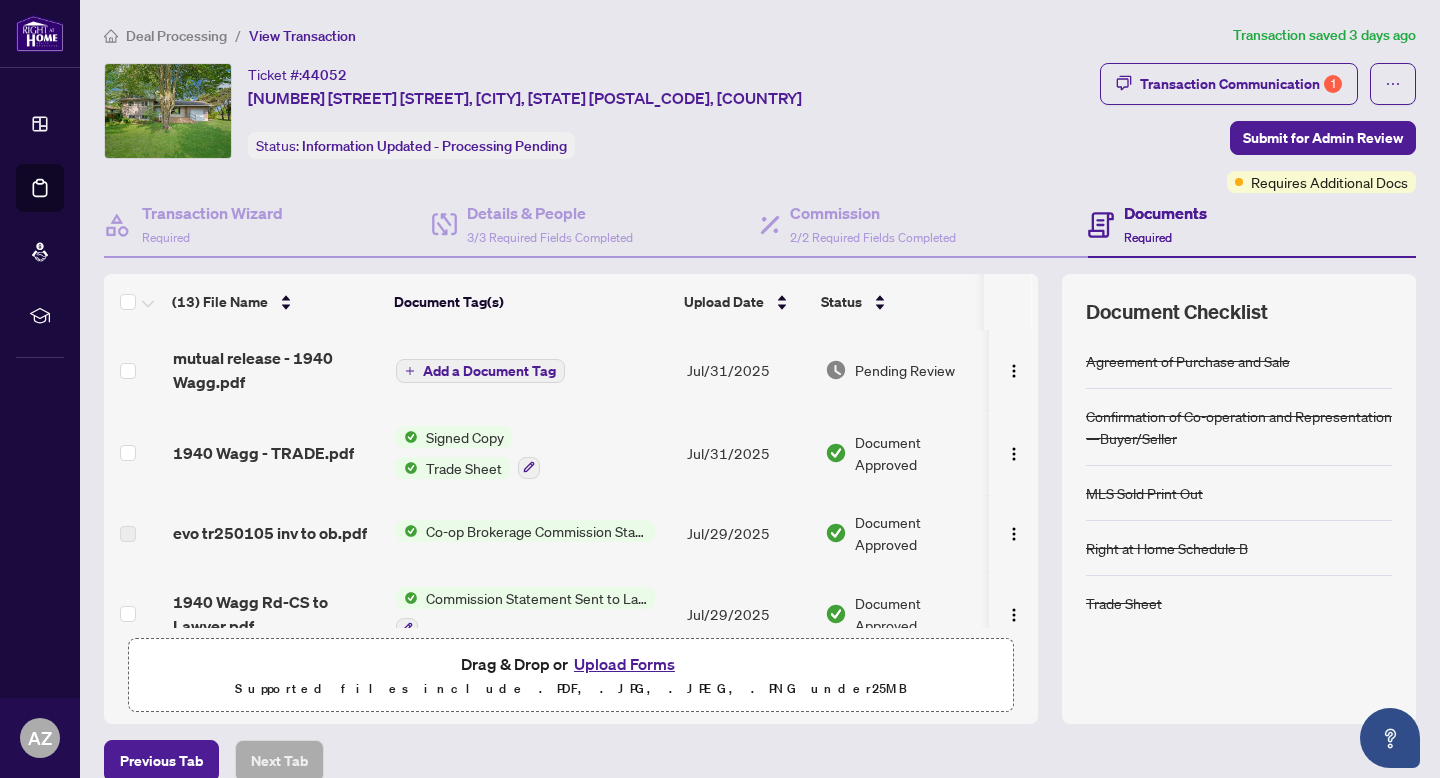 click on "Deal Processing" at bounding box center [176, 36] 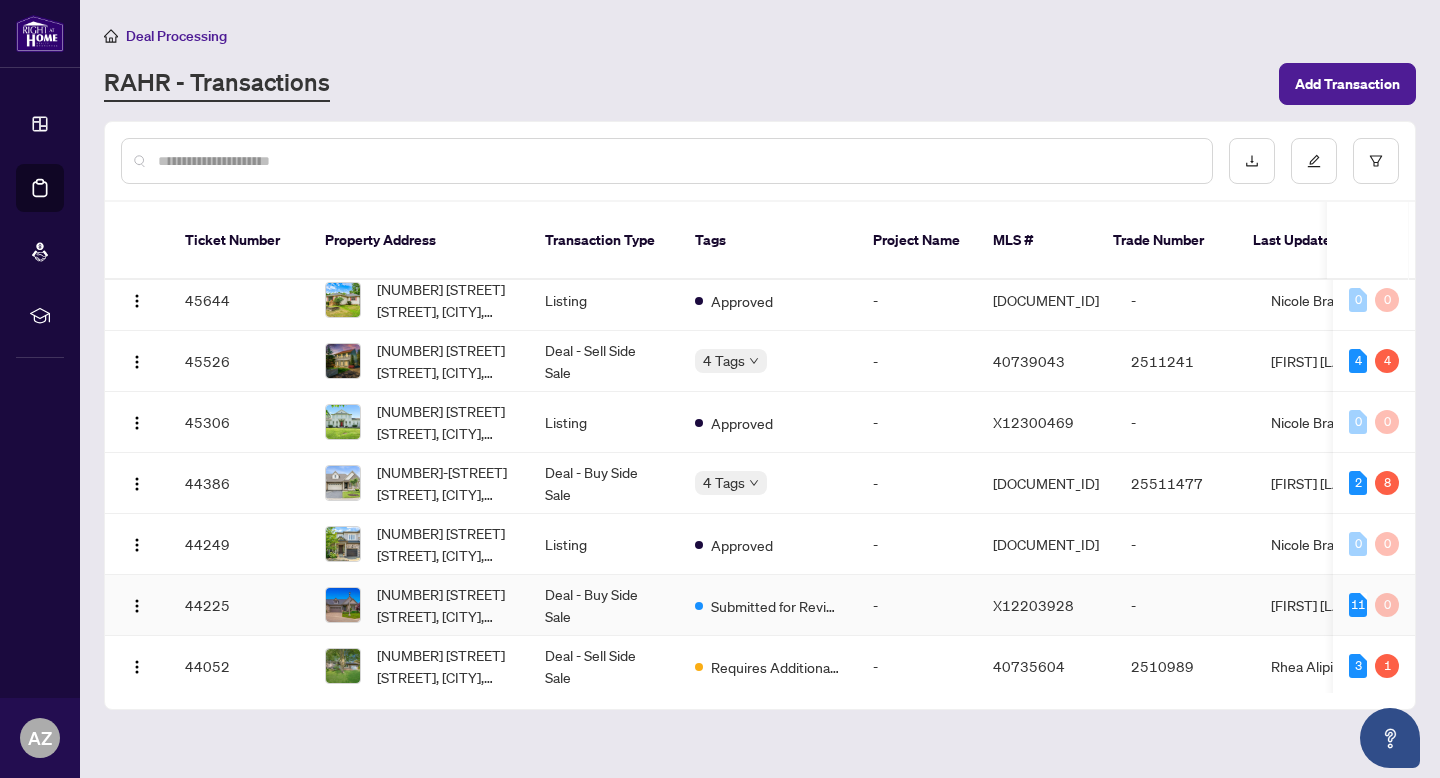 scroll, scrollTop: 0, scrollLeft: 0, axis: both 